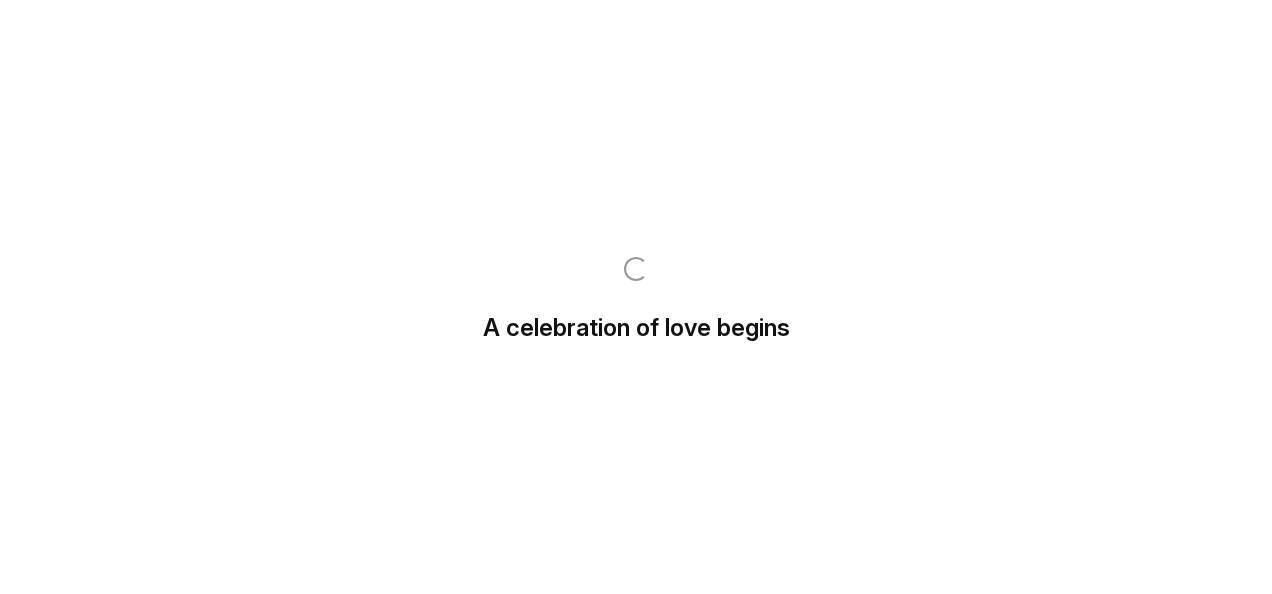 scroll, scrollTop: 0, scrollLeft: 0, axis: both 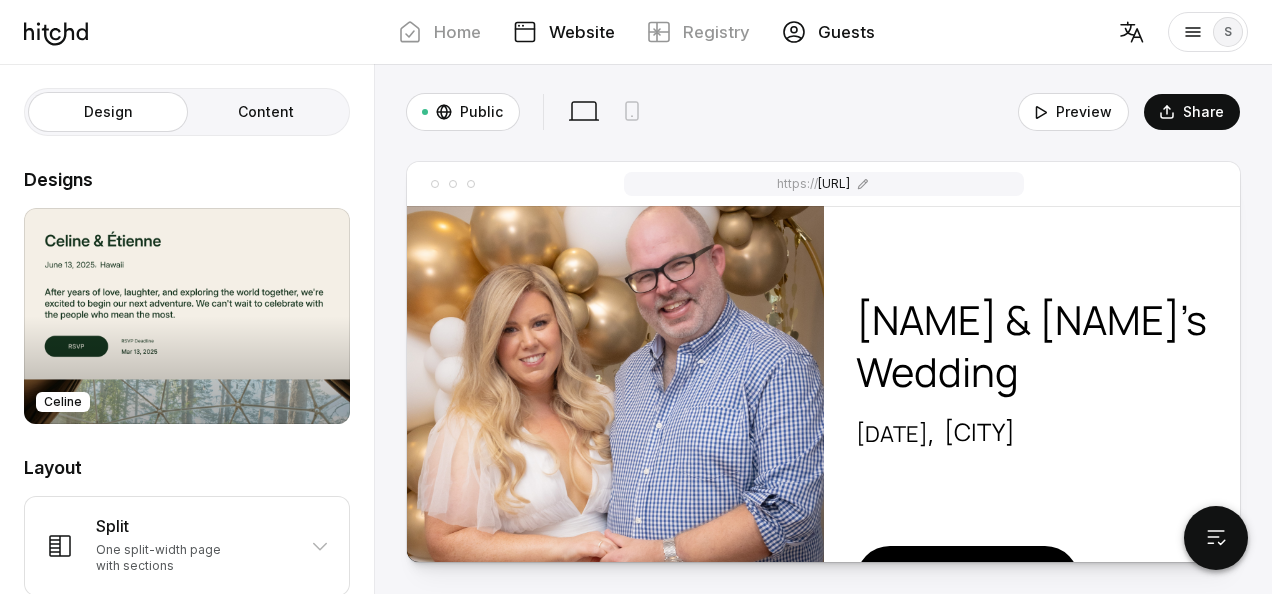 click on "Guests" at bounding box center [828, 32] 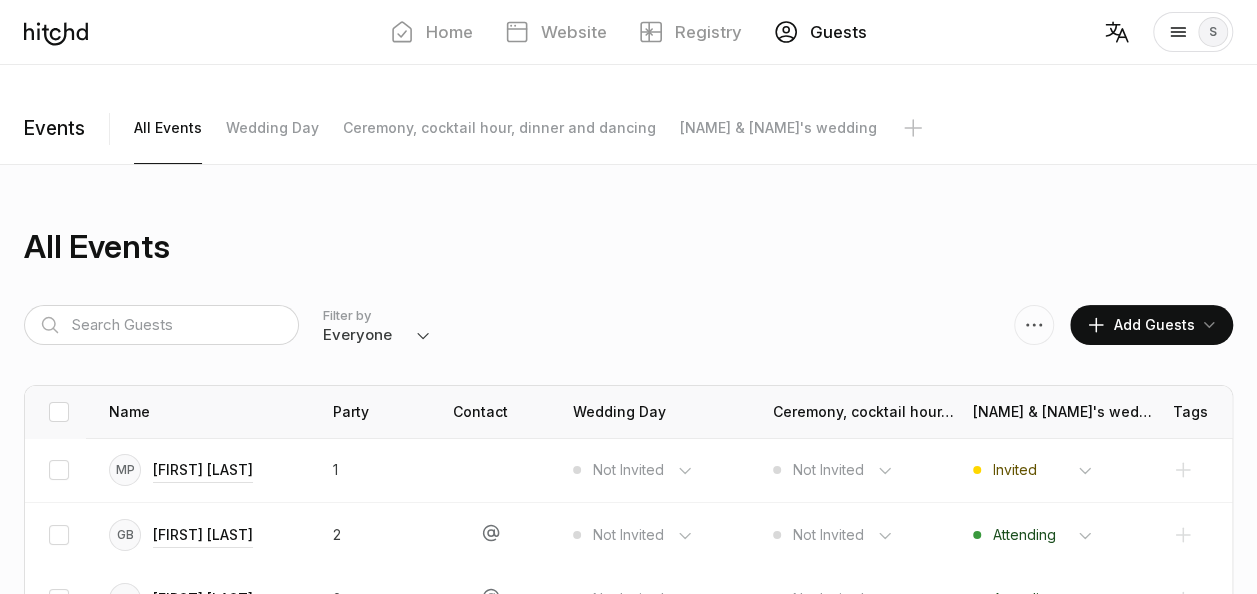 scroll, scrollTop: 17, scrollLeft: 0, axis: vertical 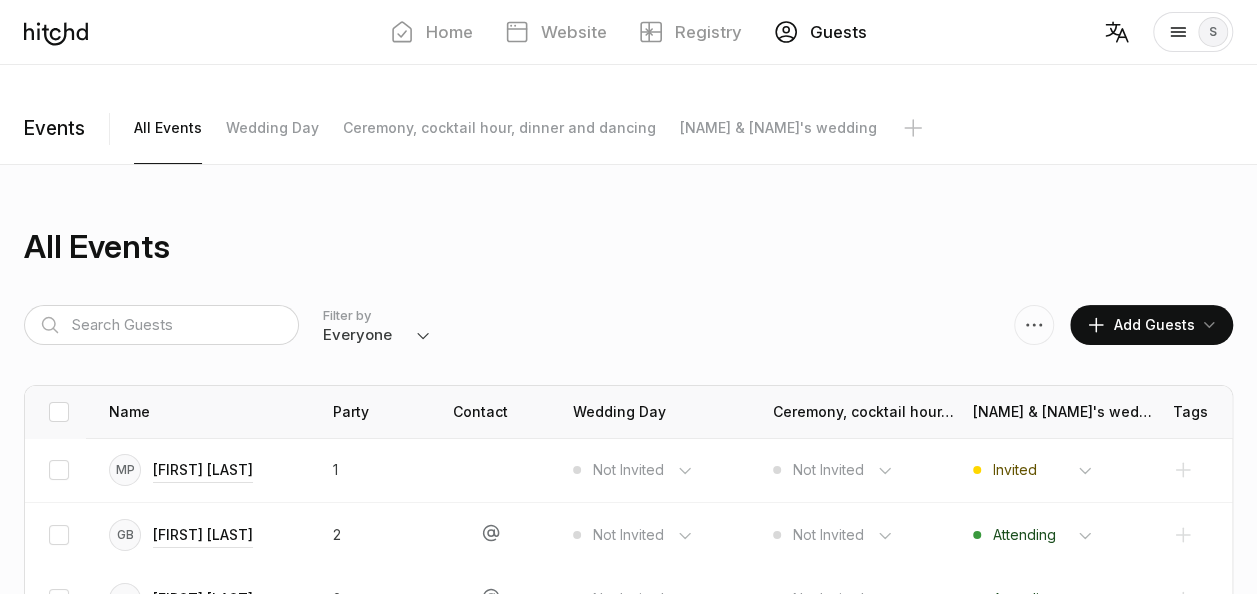 click on "Everyone
Attending
Declined
Awaiting
Not Invited" at bounding box center [377, 335] 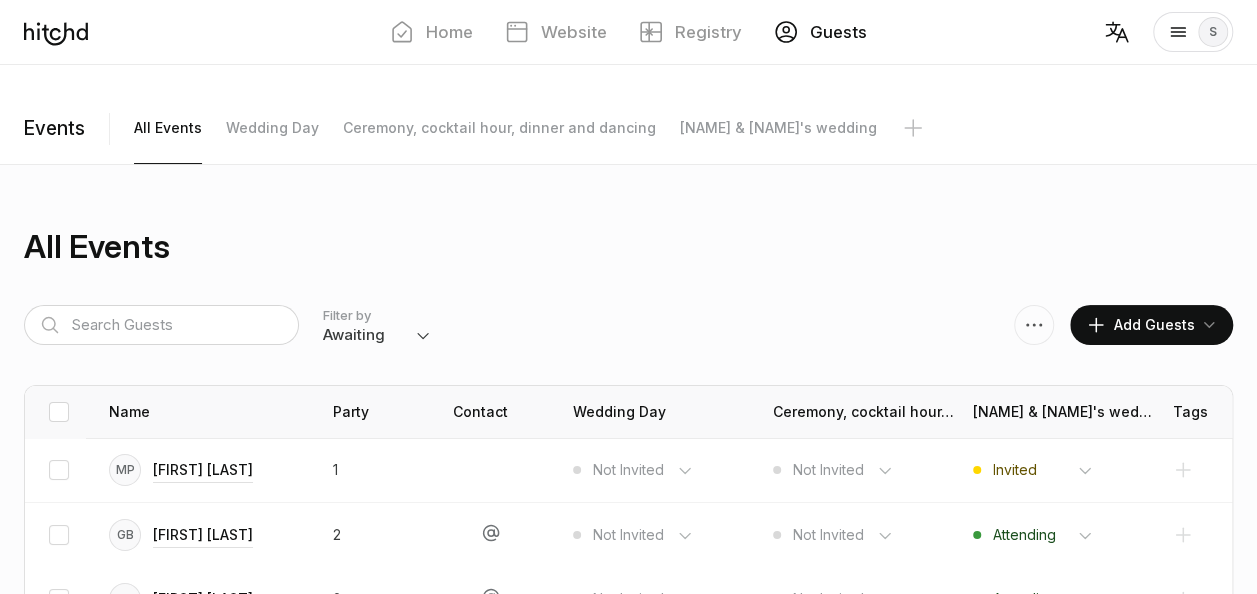 click on "Everyone
Attending
Declined
Awaiting
Not Invited" at bounding box center [377, 335] 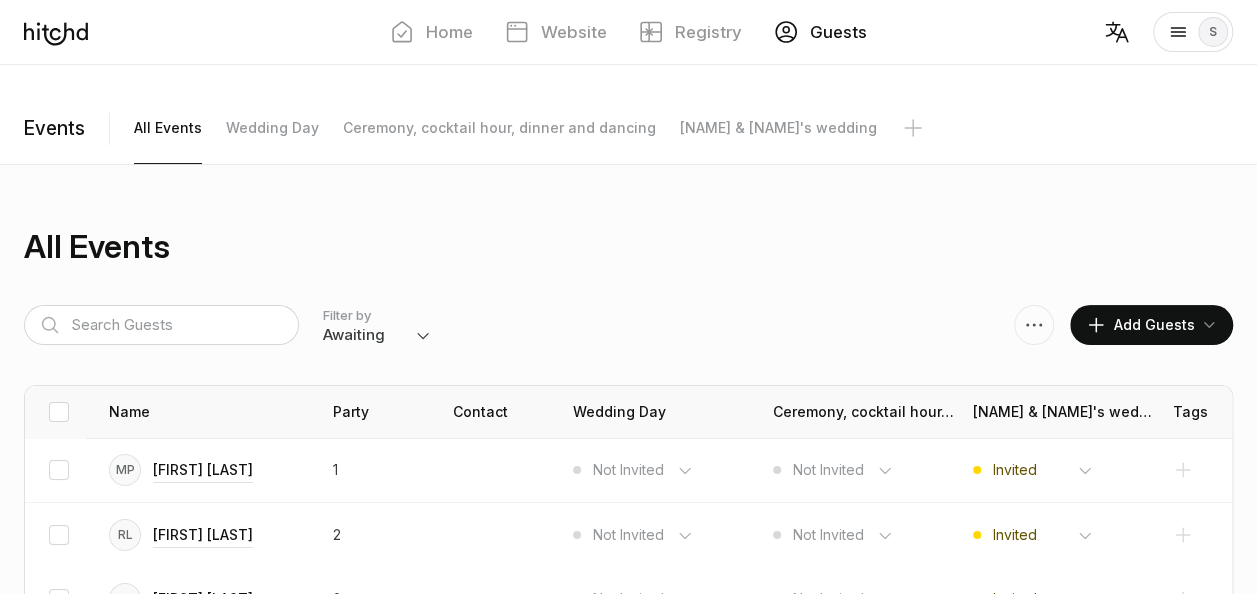 scroll, scrollTop: 76, scrollLeft: 0, axis: vertical 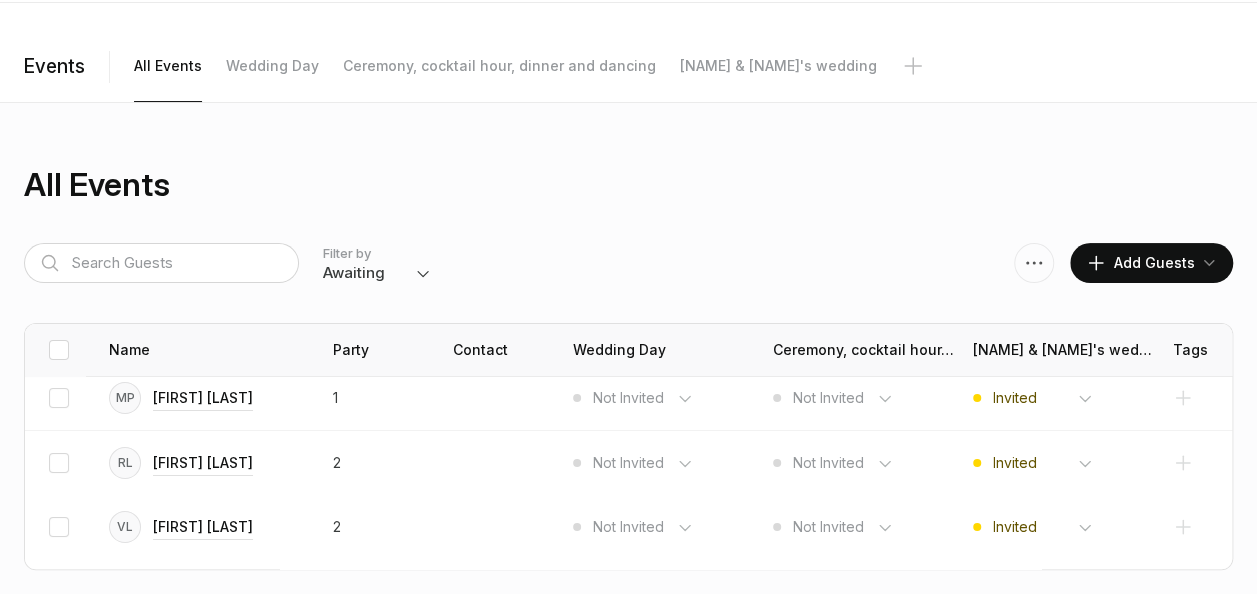 click on "Everyone
Attending
Declined
Awaiting
Not Invited" at bounding box center (377, 273) 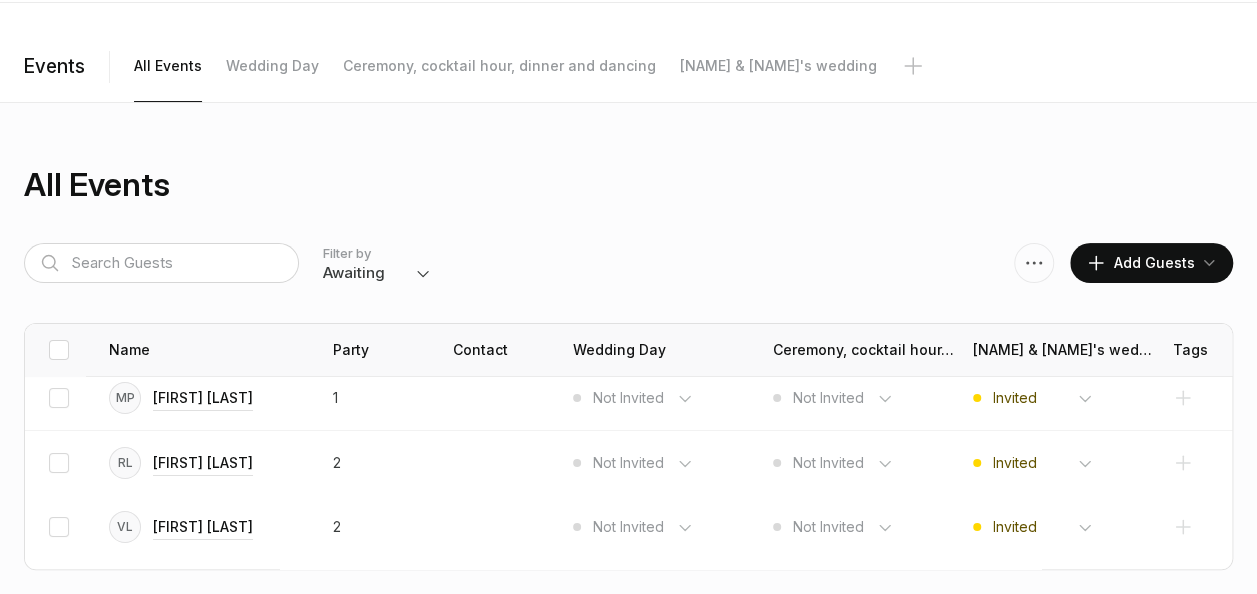 select on "all" 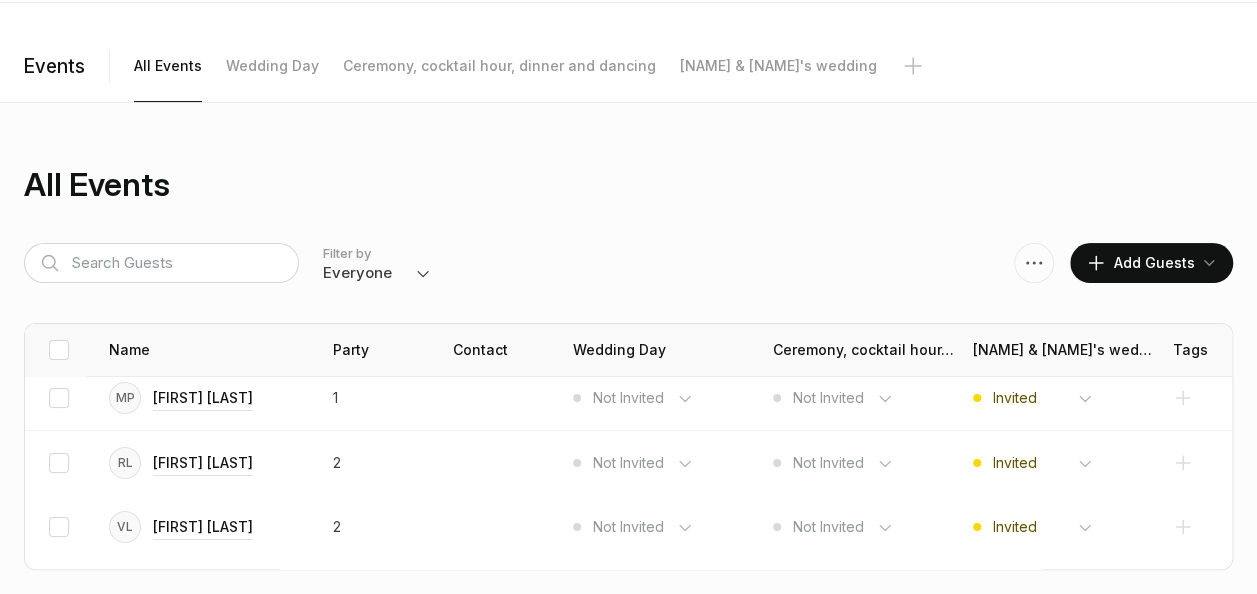 click on "Everyone
Attending
Declined
Awaiting
Not Invited" at bounding box center (377, 273) 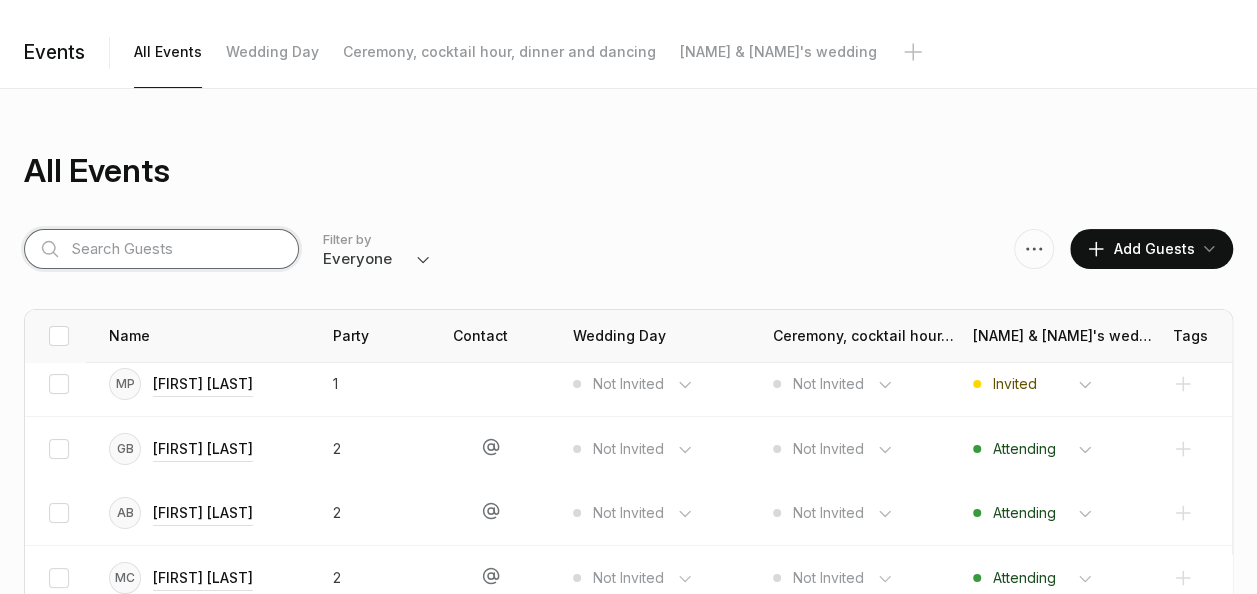 click at bounding box center [161, 249] 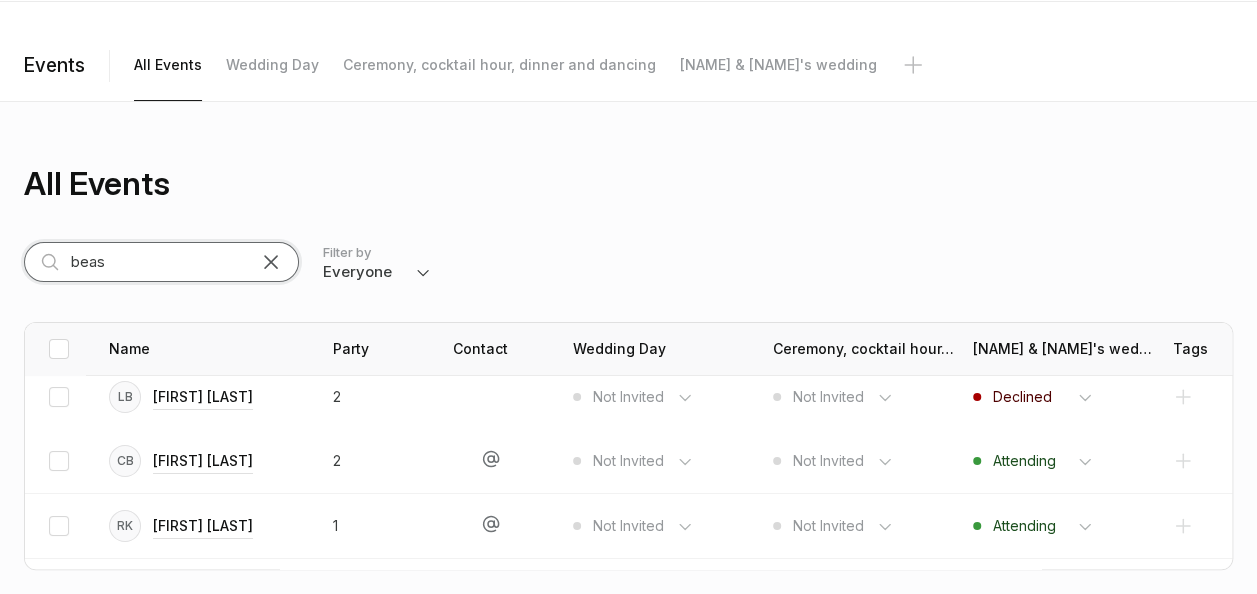 scroll, scrollTop: 11, scrollLeft: 0, axis: vertical 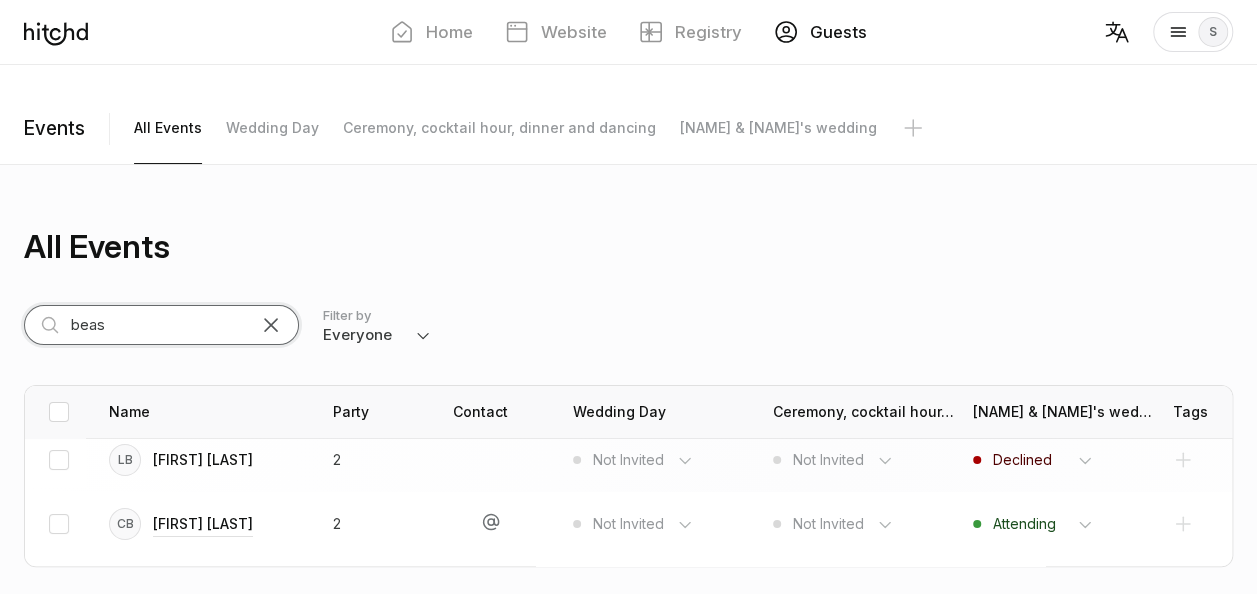 type on "beas" 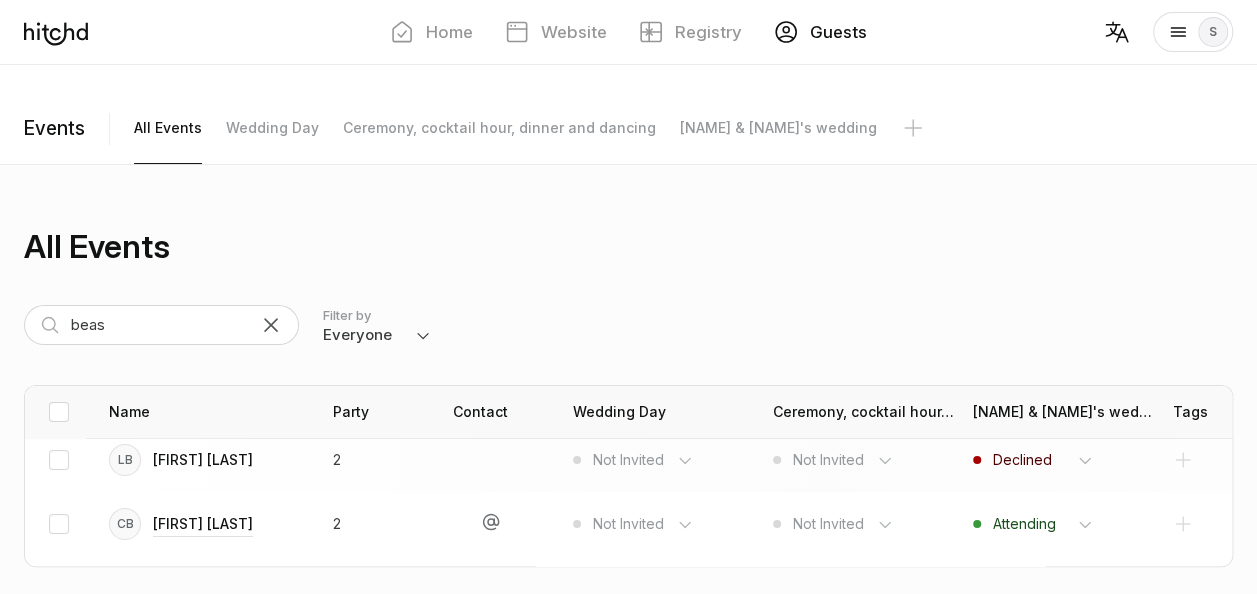 click on "[FIRST] [LAST]" at bounding box center [203, 460] 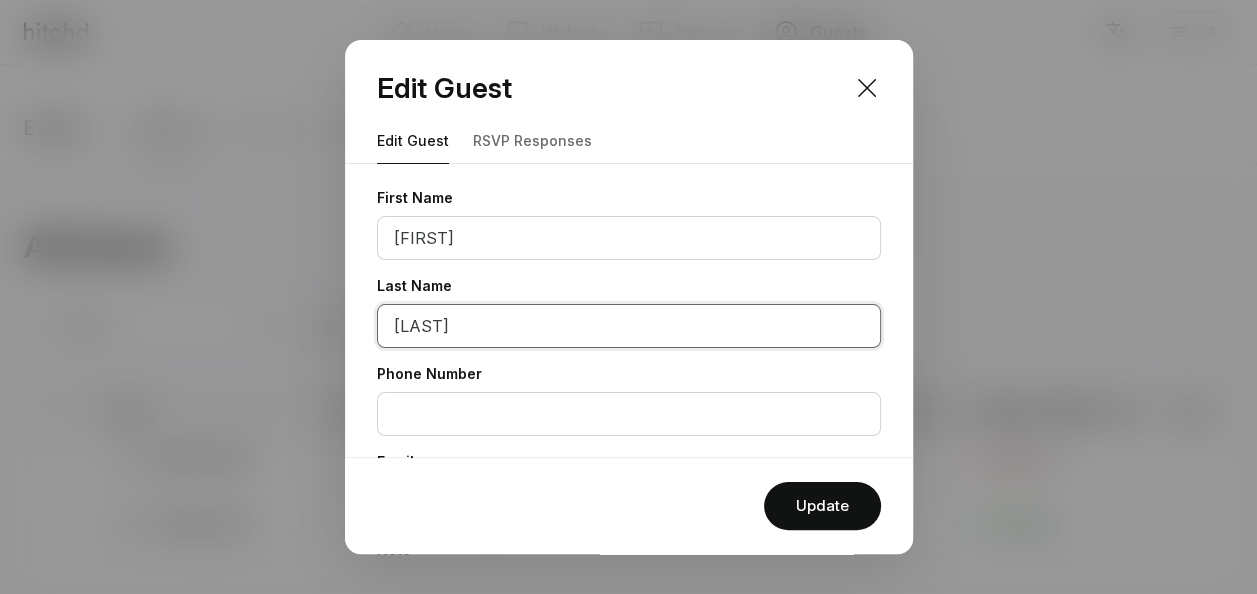 click on "[LAST]" at bounding box center (629, 326) 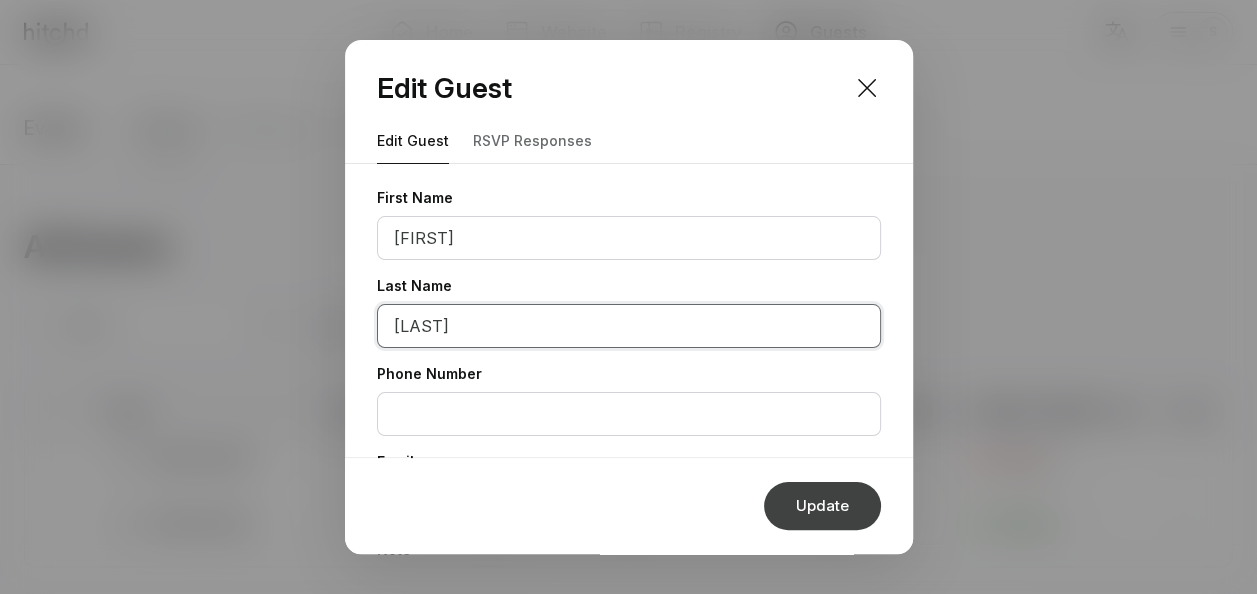 type on "[LAST]" 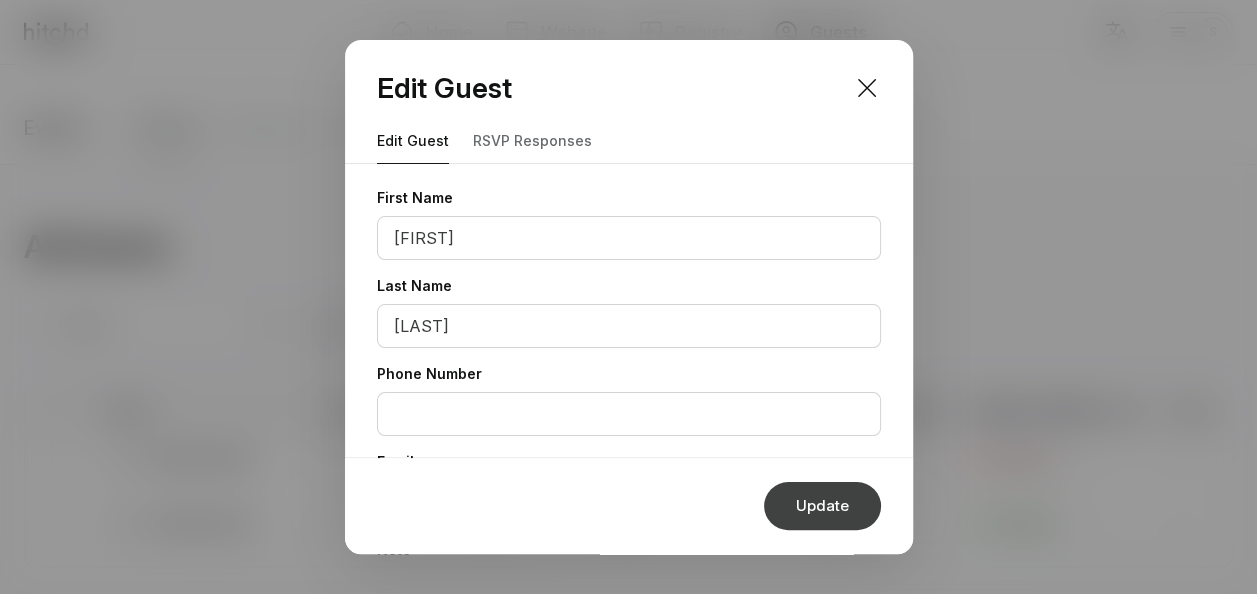click on "Update" at bounding box center (822, 506) 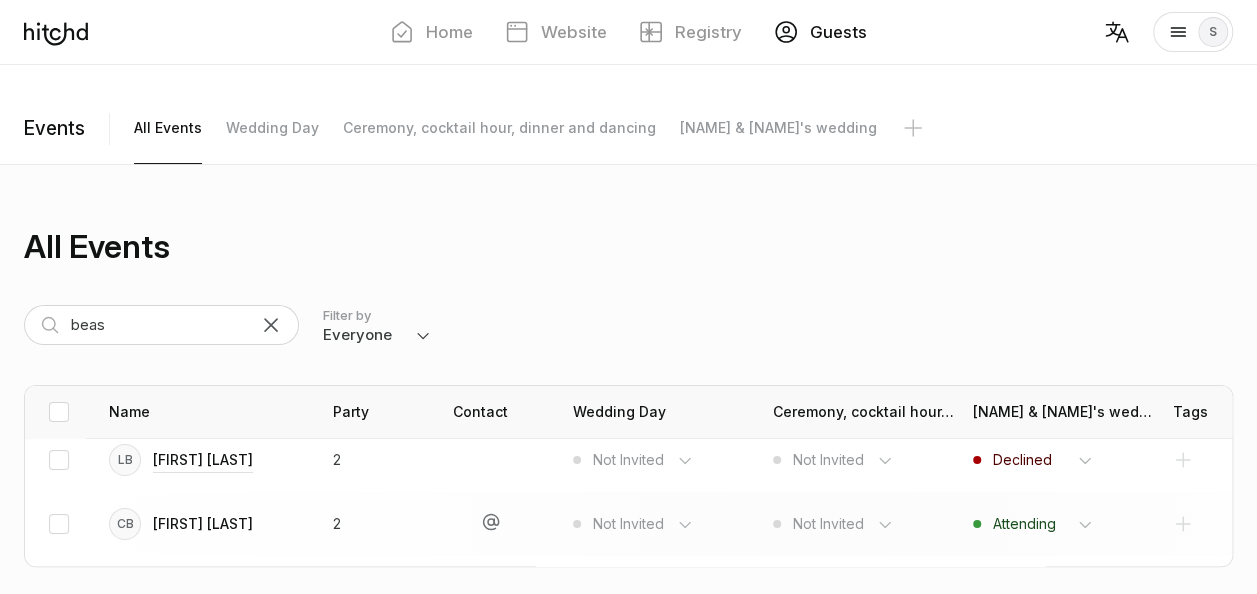 click on "[FIRST] [LAST]" at bounding box center [203, 460] 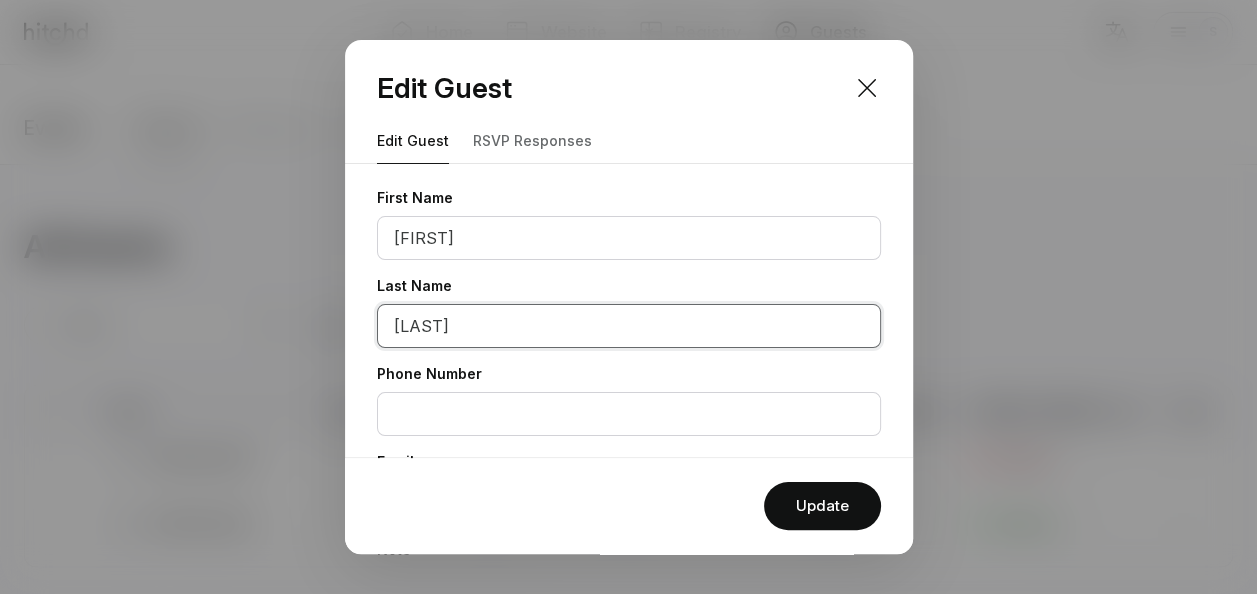 drag, startPoint x: 456, startPoint y: 325, endPoint x: 216, endPoint y: 322, distance: 240.01875 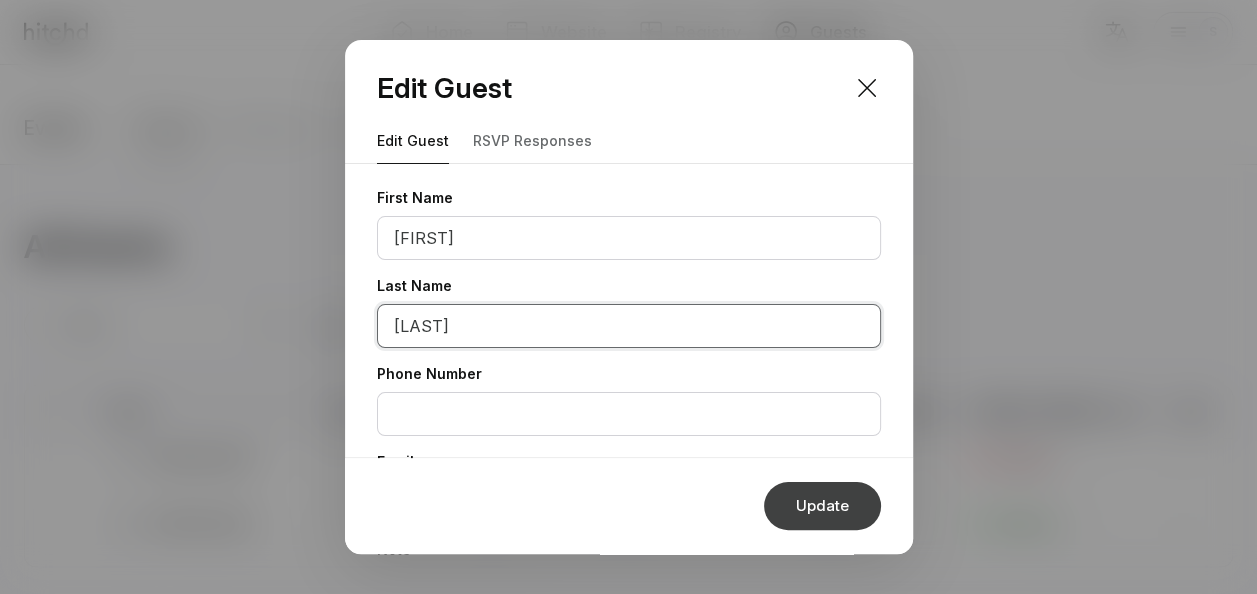 type on "[LAST]" 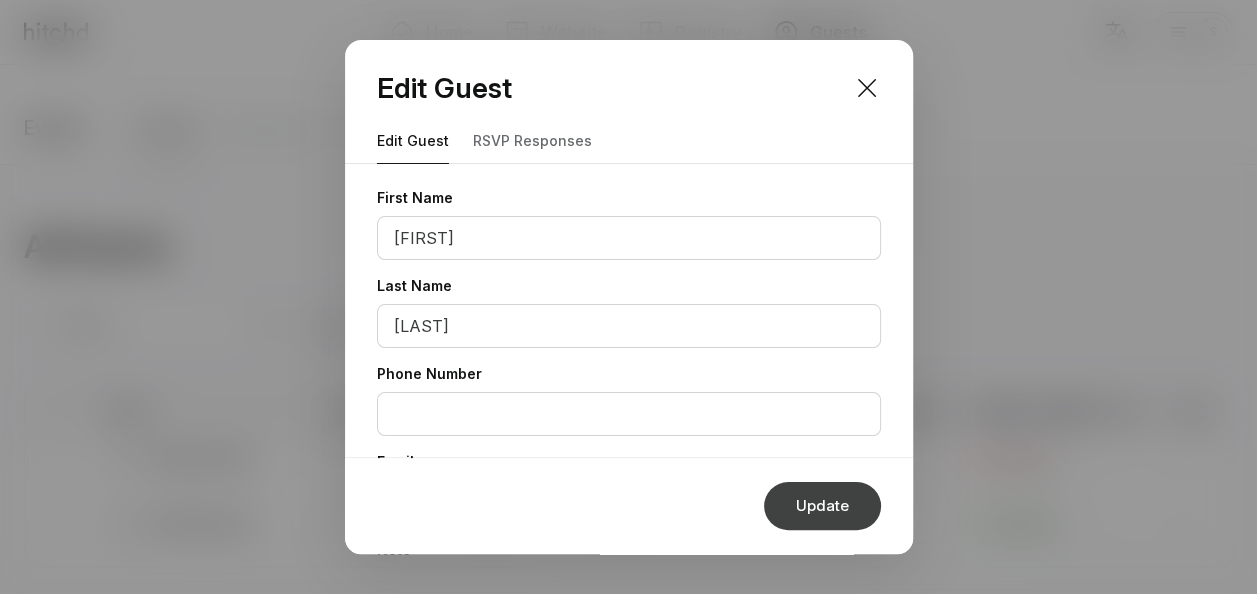 click on "Update" at bounding box center (822, 506) 